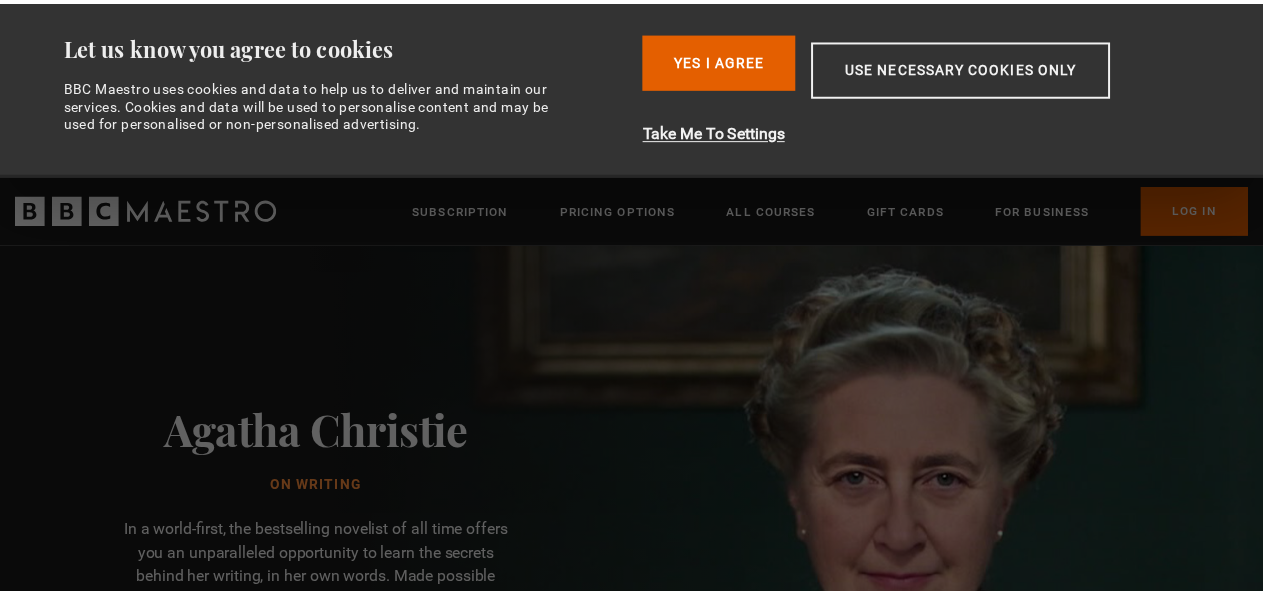 scroll, scrollTop: 0, scrollLeft: 0, axis: both 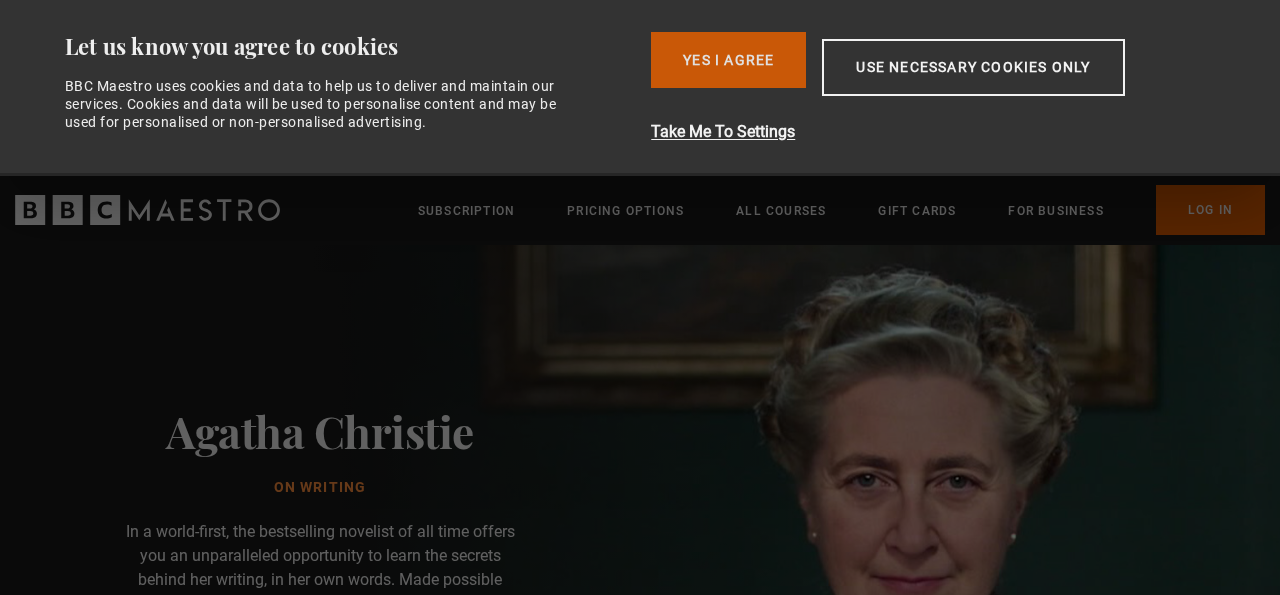 click on "Yes I Agree" at bounding box center [728, 60] 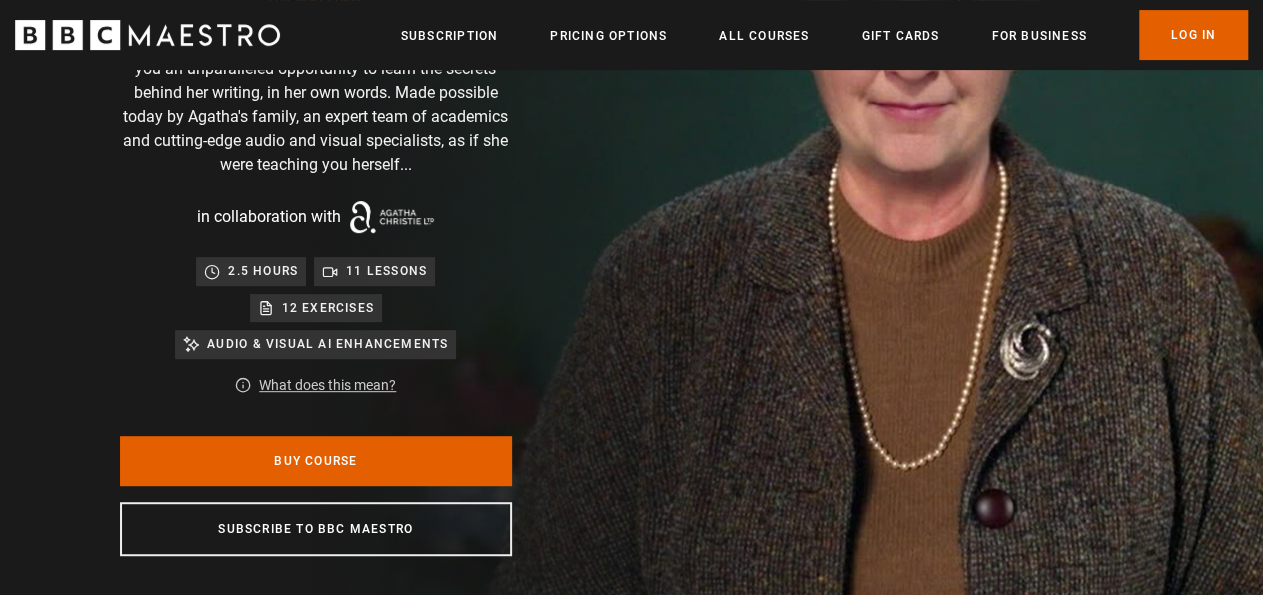 scroll, scrollTop: 0, scrollLeft: 0, axis: both 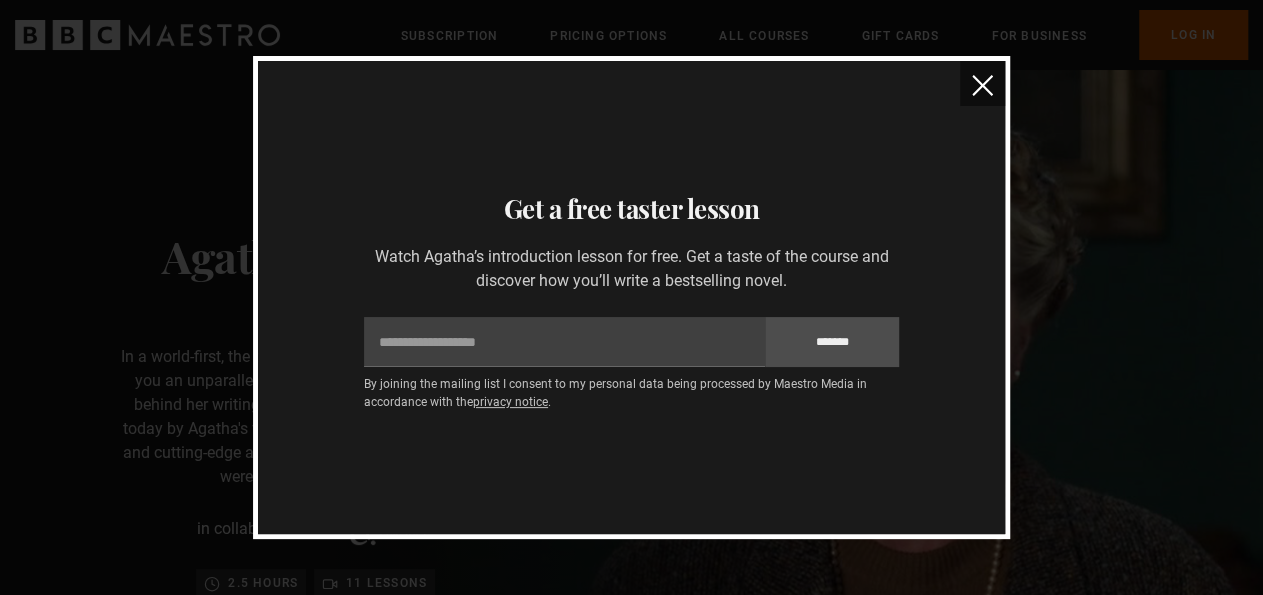 click at bounding box center [982, 85] 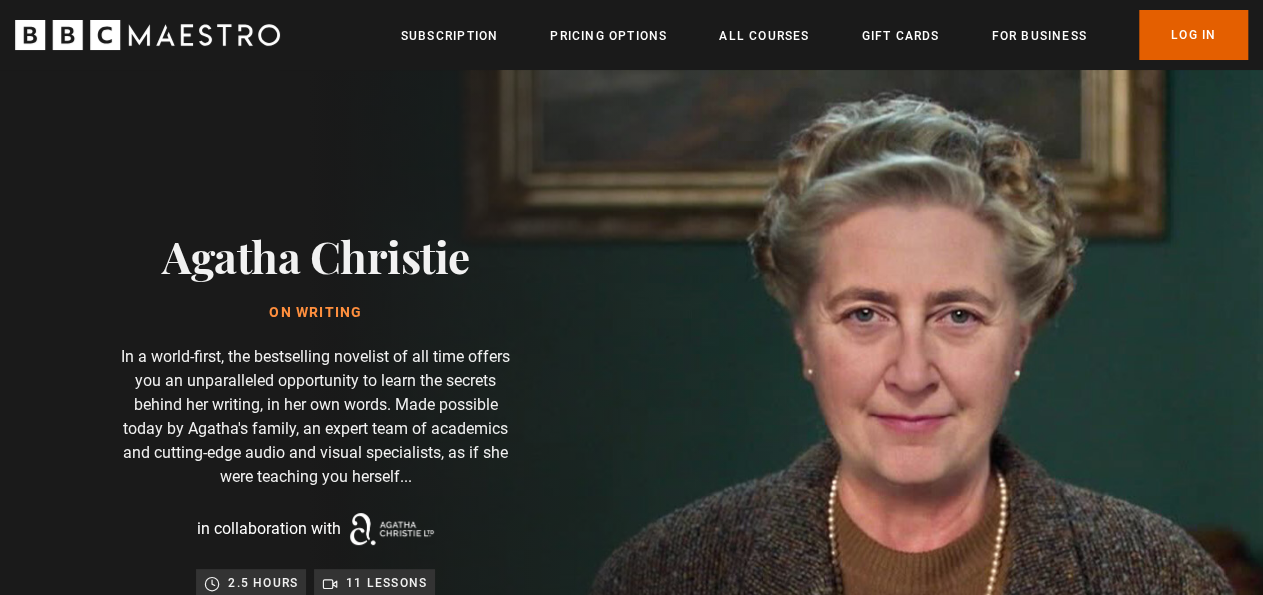 click 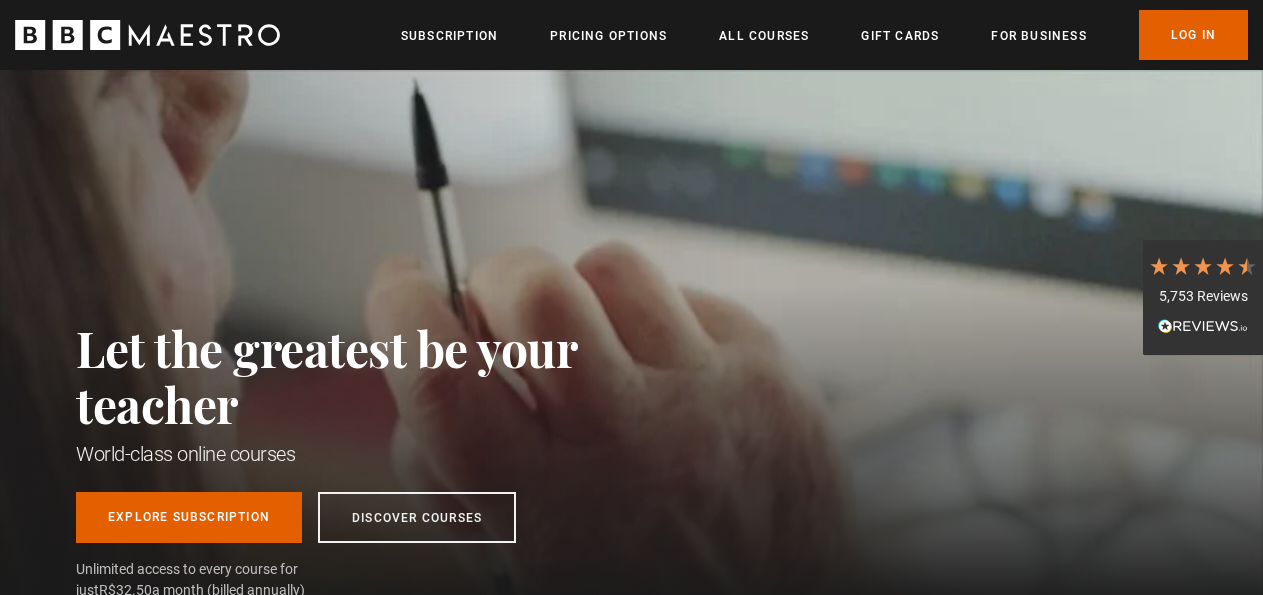 scroll, scrollTop: 0, scrollLeft: 0, axis: both 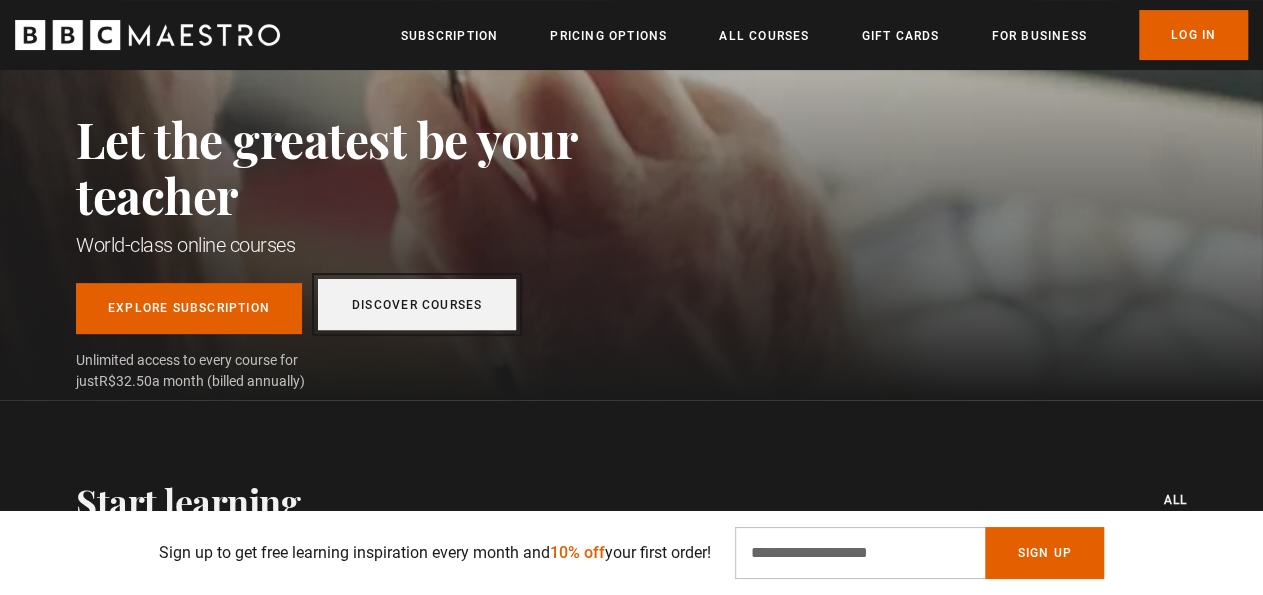 click on "Discover Courses" at bounding box center (417, 304) 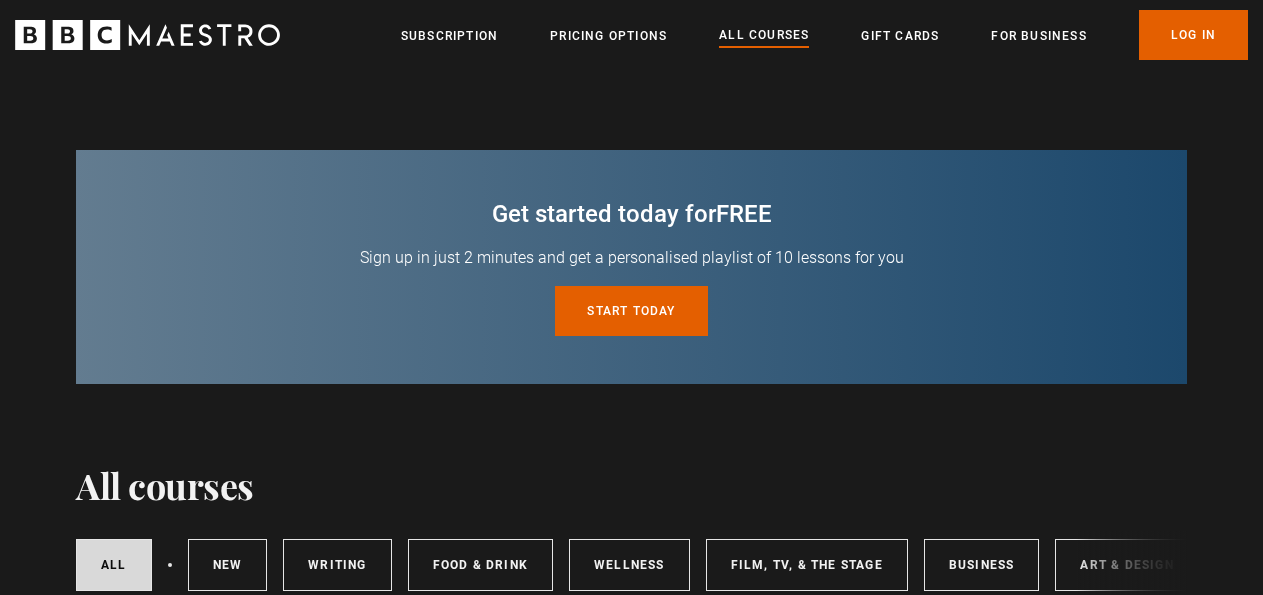 scroll, scrollTop: 0, scrollLeft: 0, axis: both 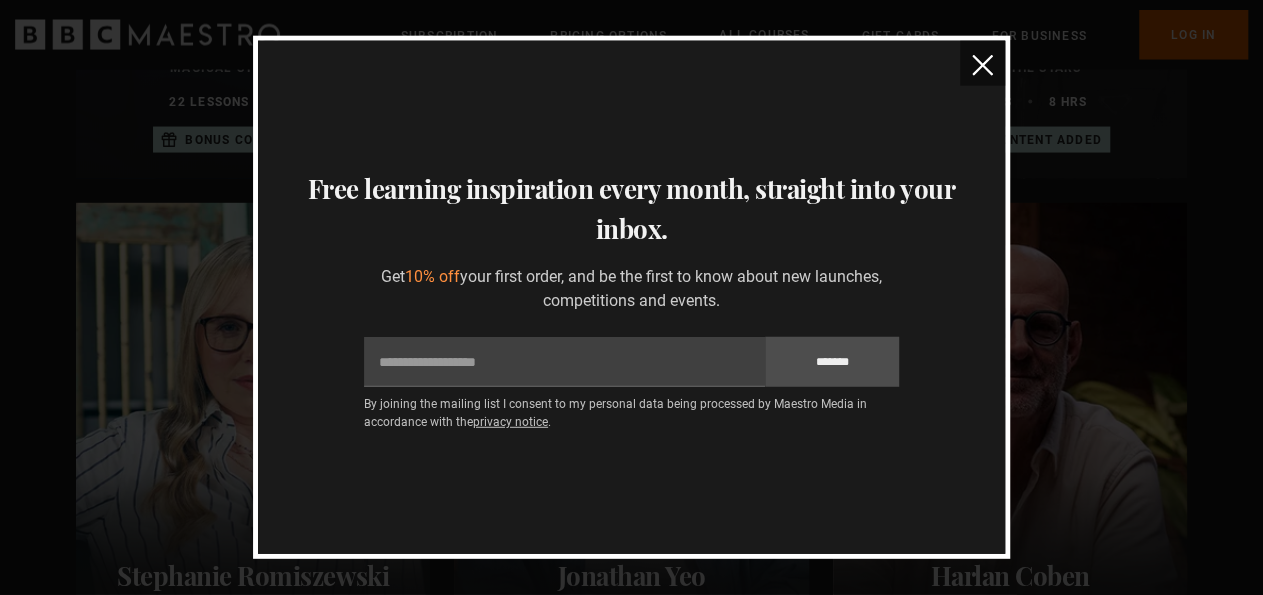 click at bounding box center [982, 65] 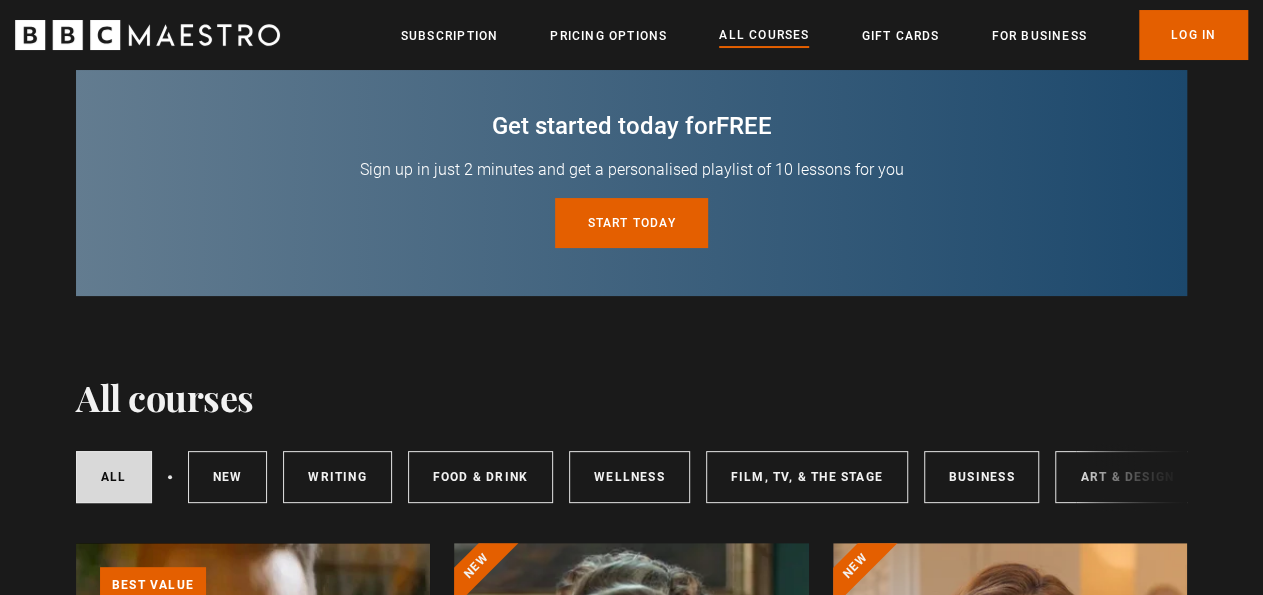 scroll, scrollTop: 75, scrollLeft: 0, axis: vertical 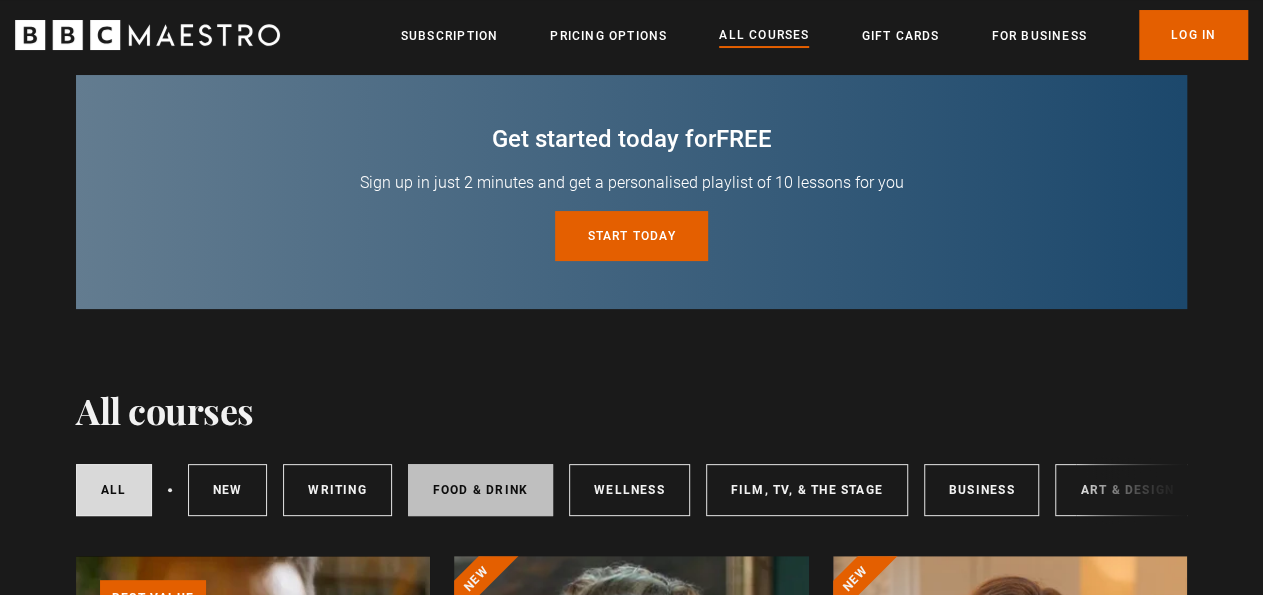 click on "Food & Drink" at bounding box center (480, 490) 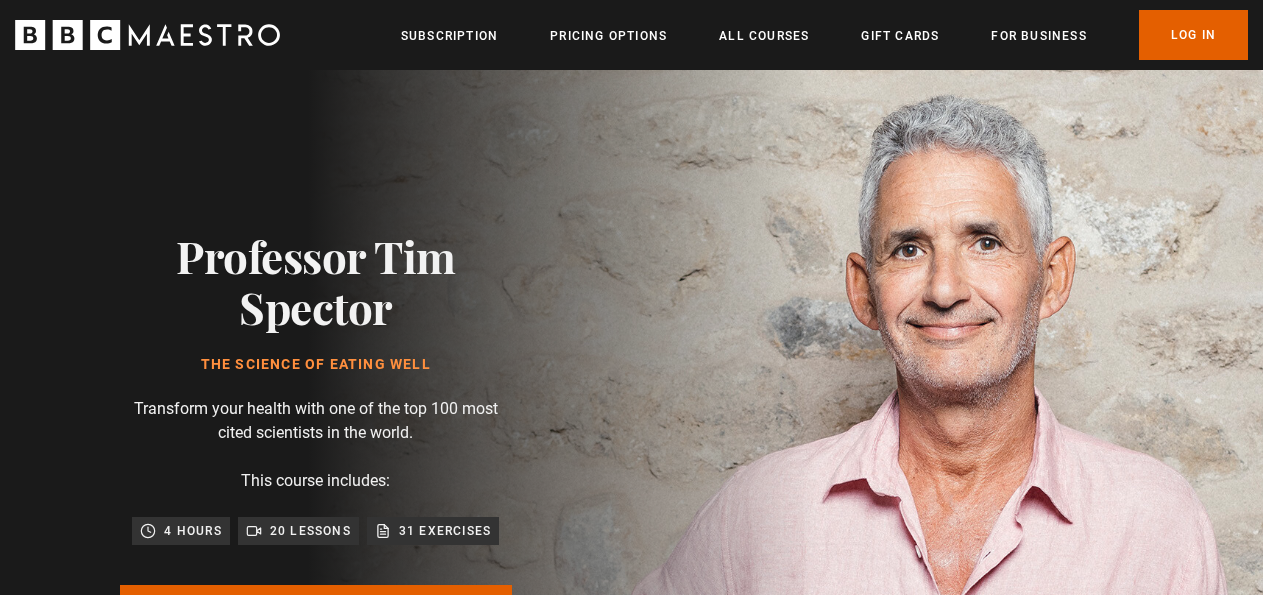 scroll, scrollTop: 0, scrollLeft: 0, axis: both 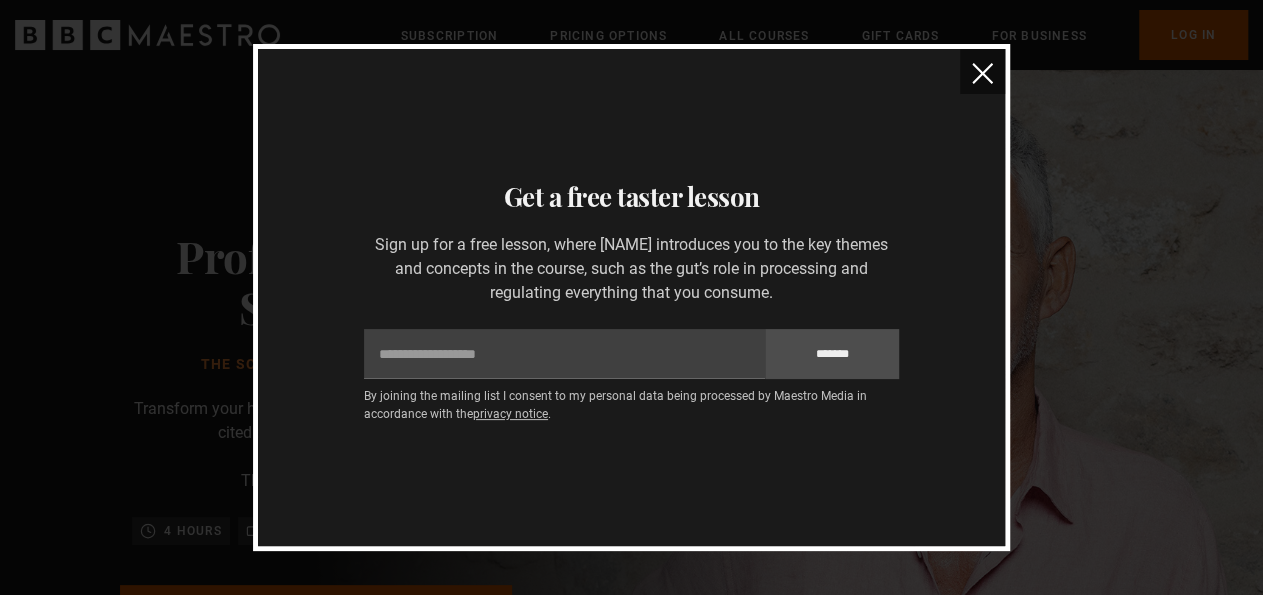 click at bounding box center [982, 73] 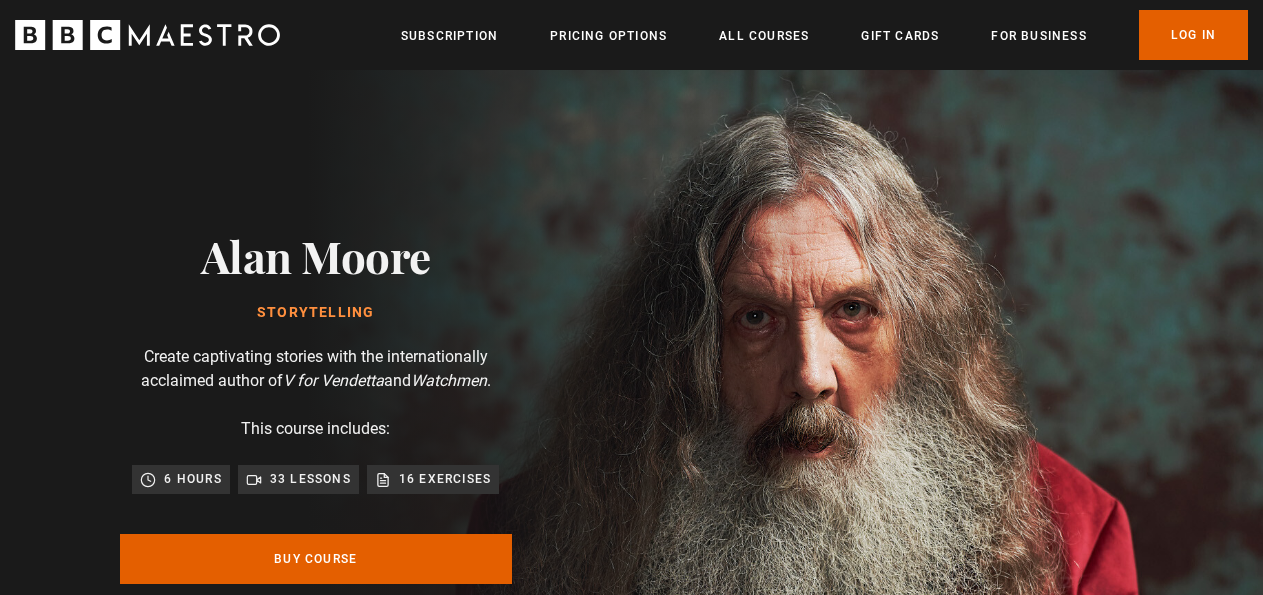 scroll, scrollTop: 0, scrollLeft: 0, axis: both 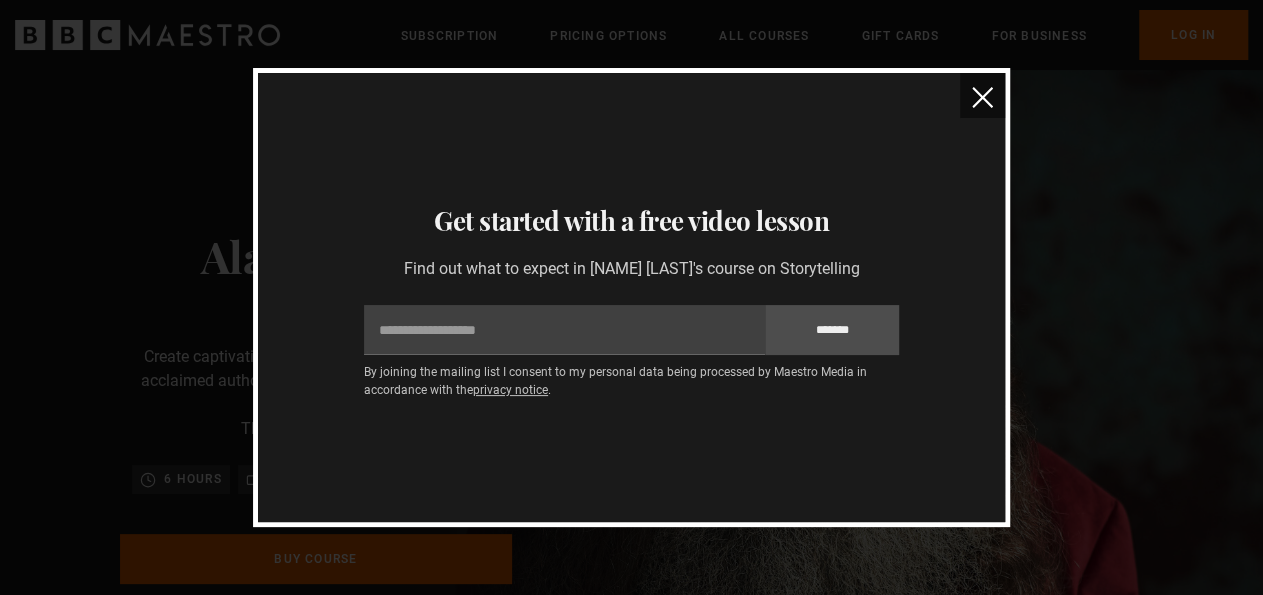 click at bounding box center [982, 95] 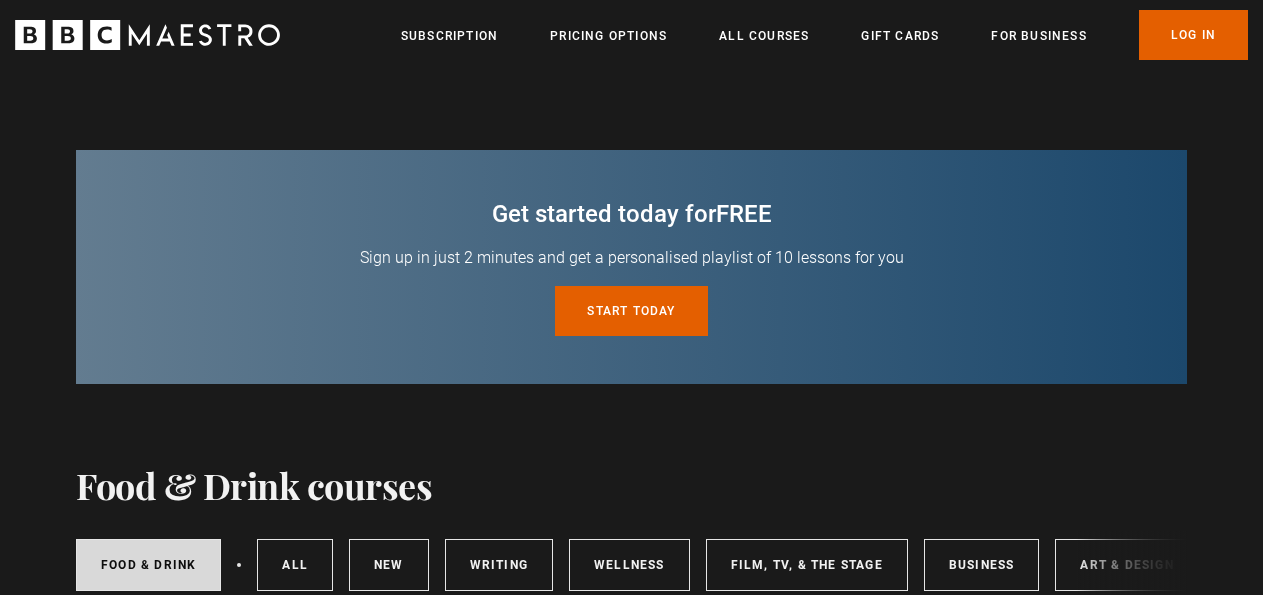 scroll, scrollTop: 567, scrollLeft: 0, axis: vertical 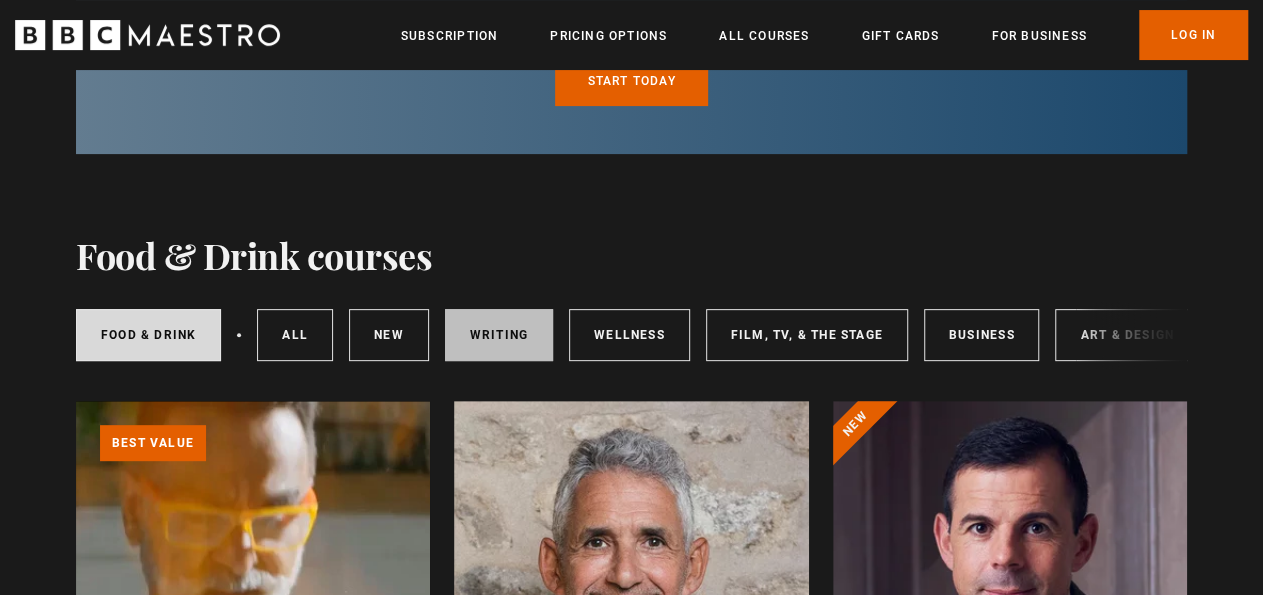click on "Writing" at bounding box center (499, 335) 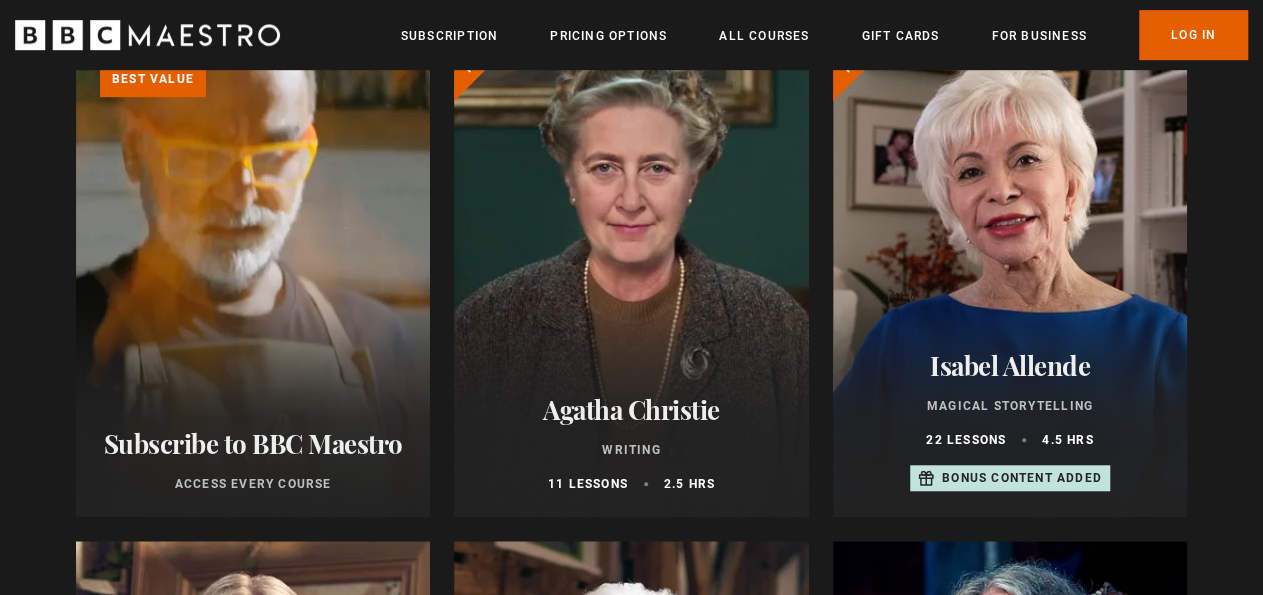 scroll, scrollTop: 546, scrollLeft: 0, axis: vertical 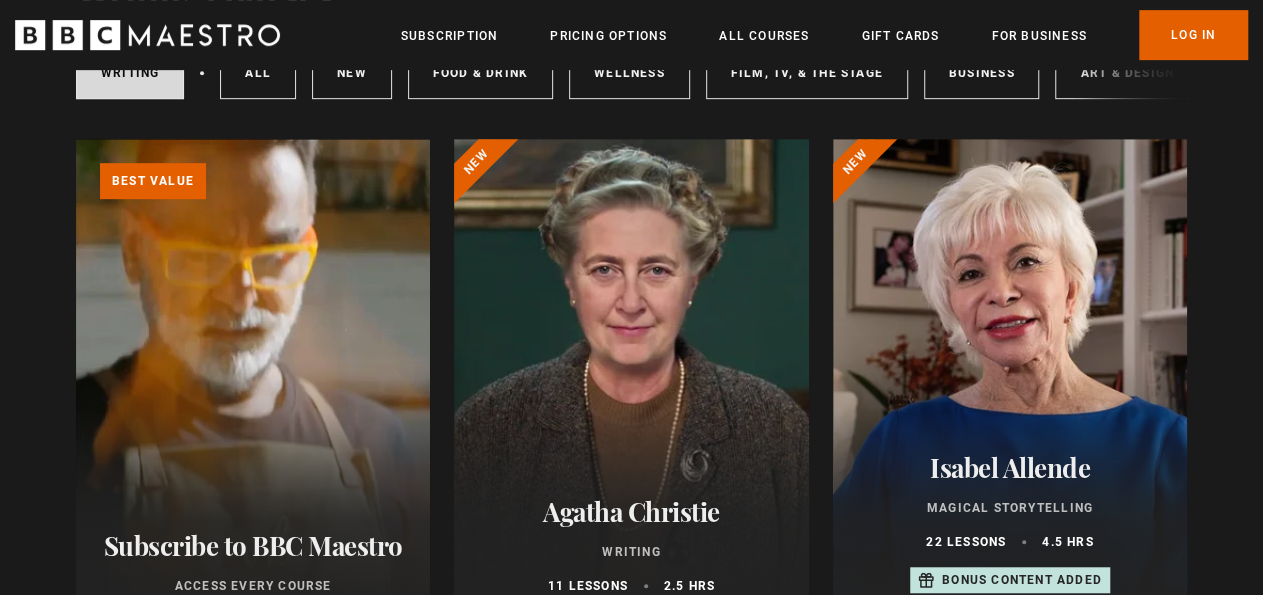 click at bounding box center [631, 379] 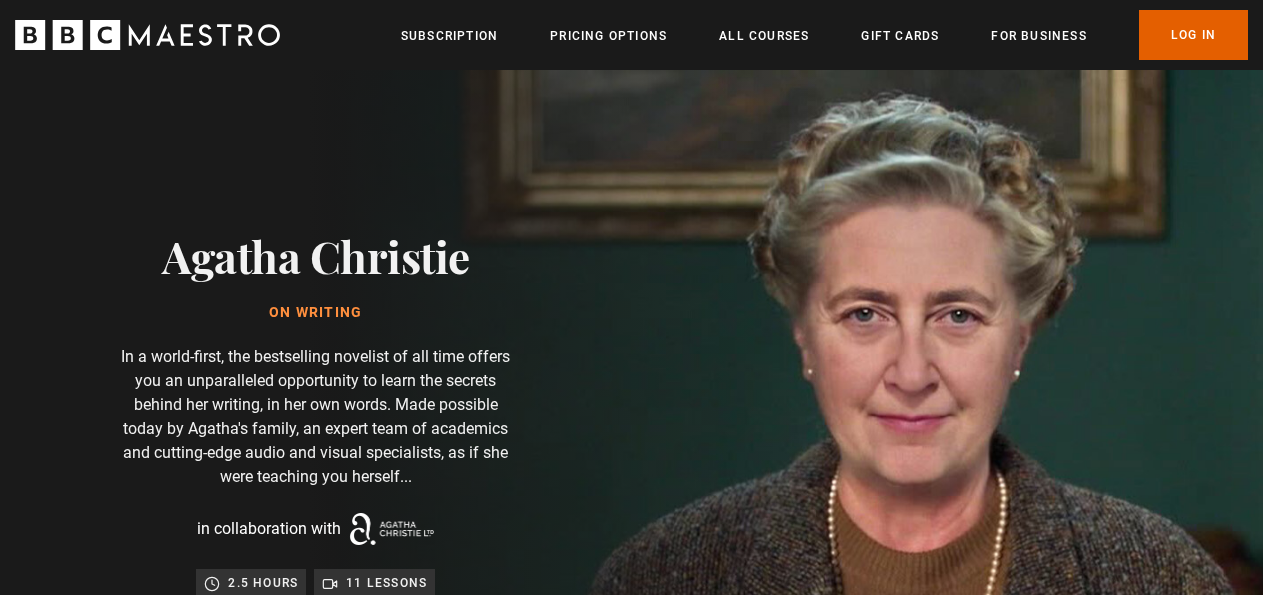 scroll, scrollTop: 0, scrollLeft: 0, axis: both 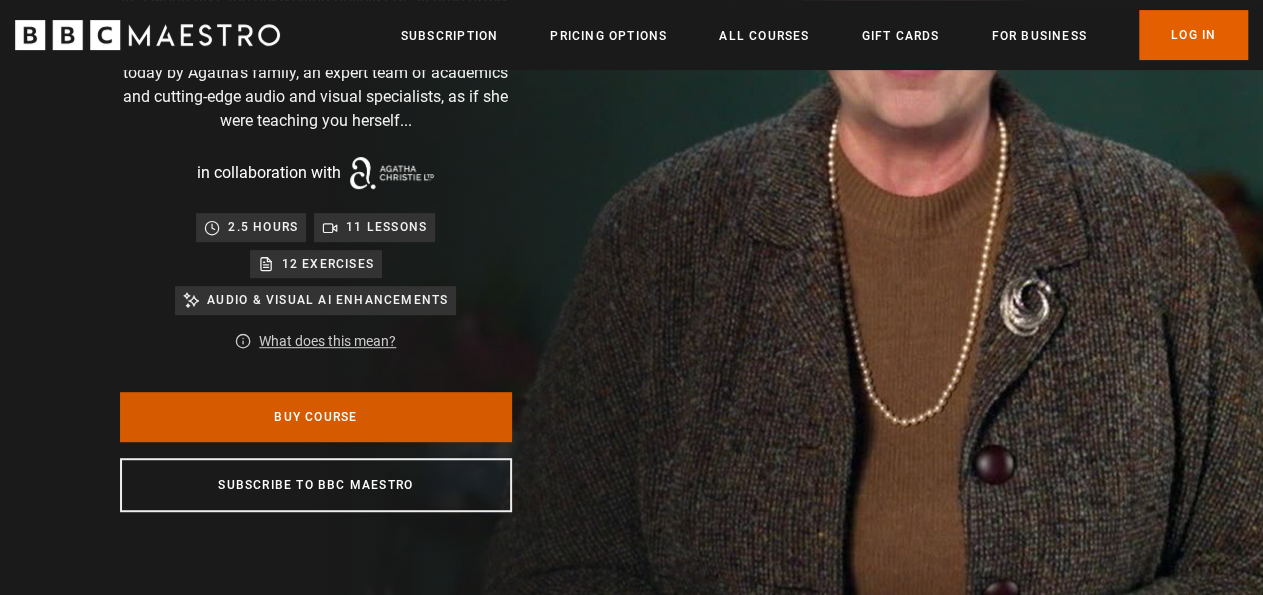 click on "Buy Course" at bounding box center (316, 417) 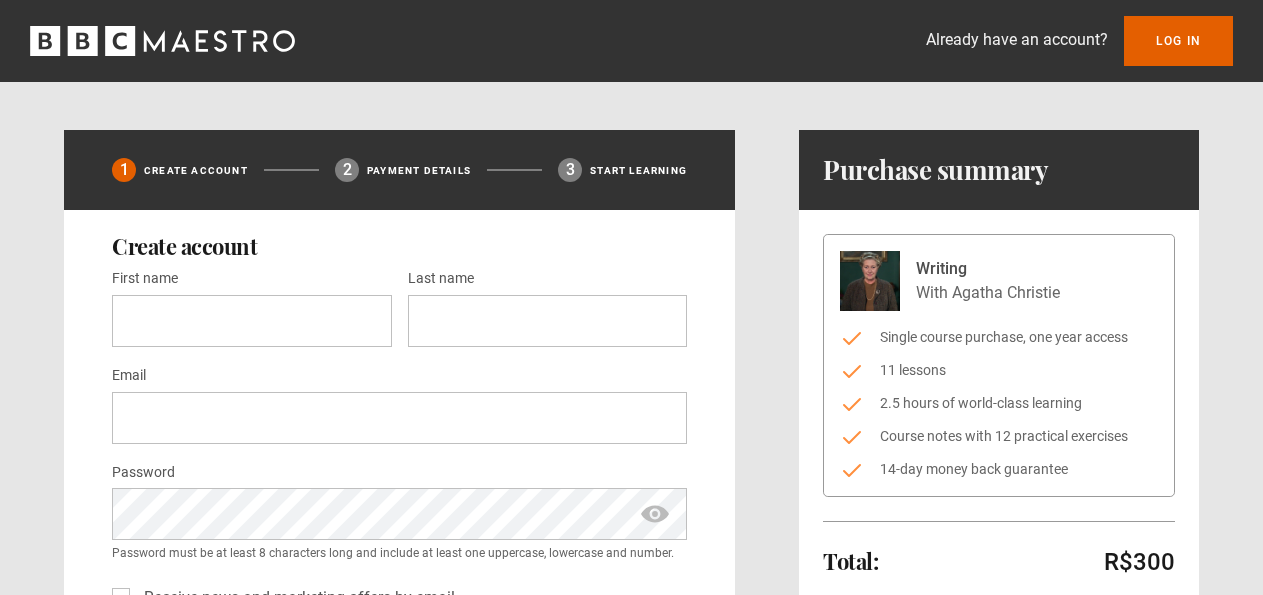scroll, scrollTop: 0, scrollLeft: 0, axis: both 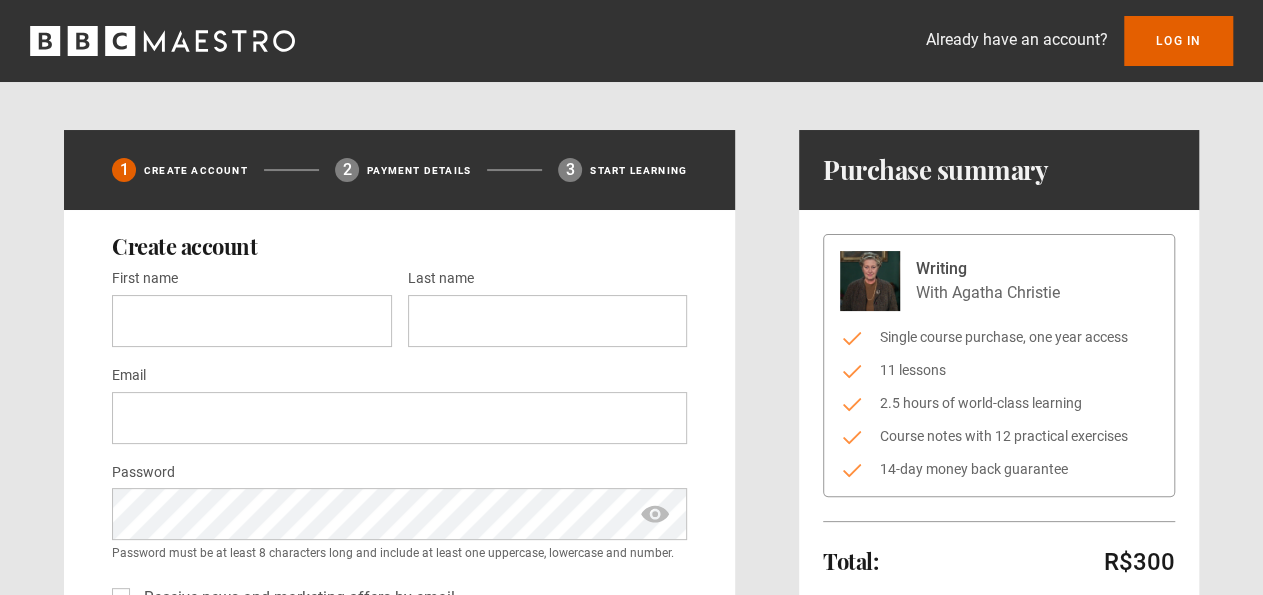 click 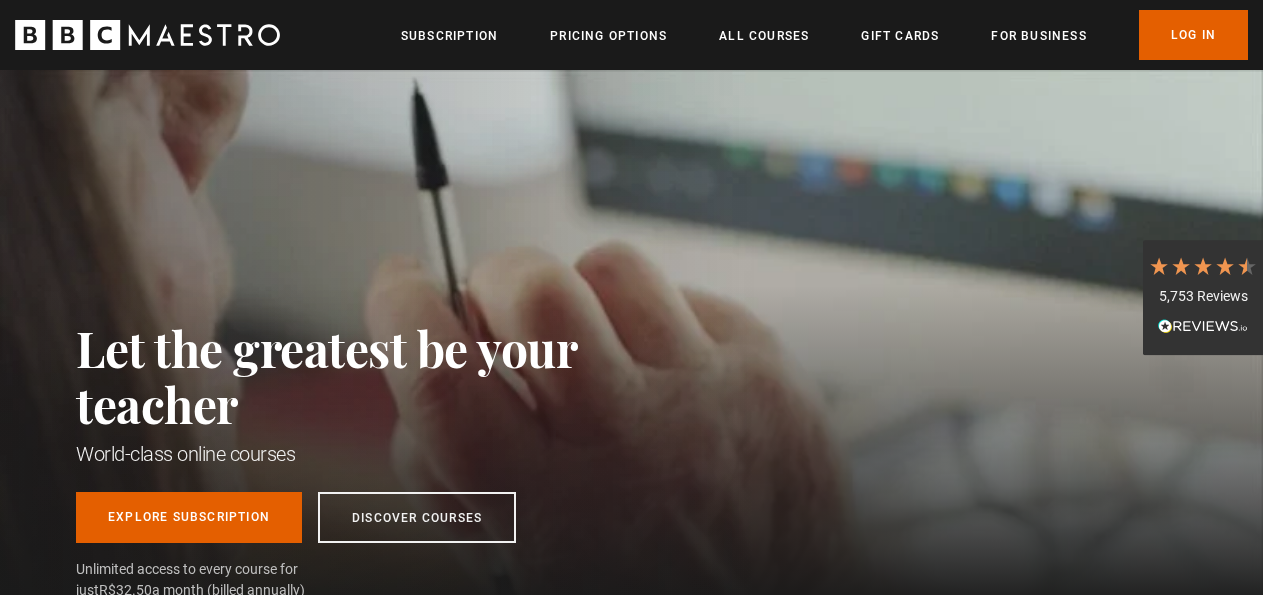 scroll, scrollTop: 0, scrollLeft: 0, axis: both 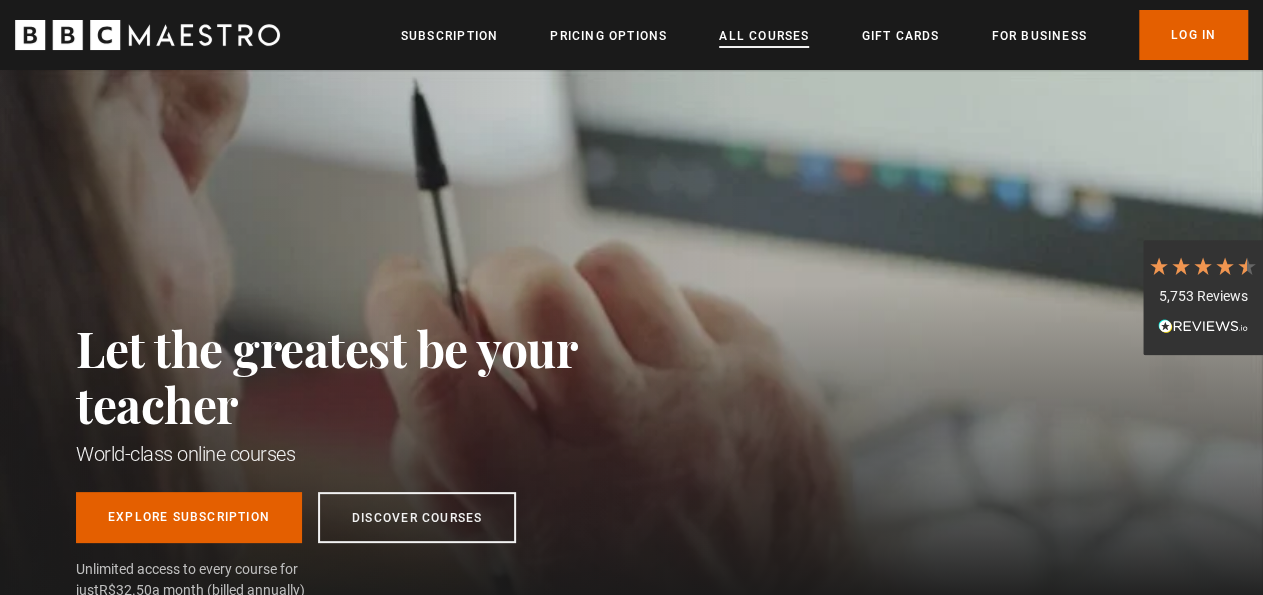 click on "All Courses" at bounding box center (764, 36) 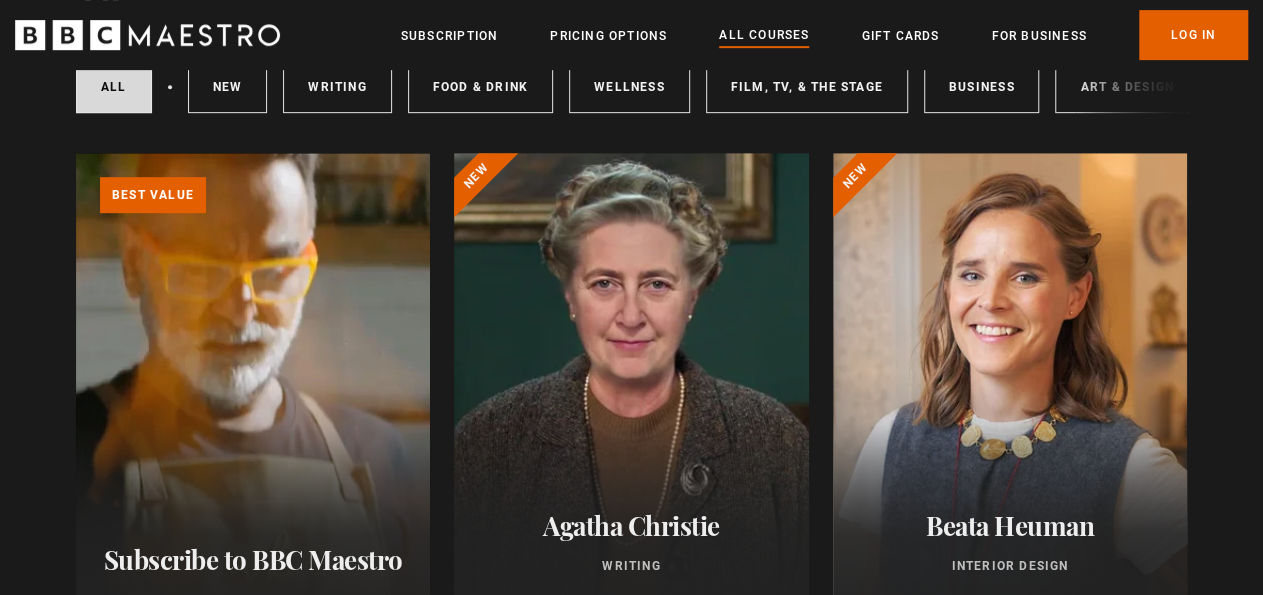 scroll, scrollTop: 0, scrollLeft: 0, axis: both 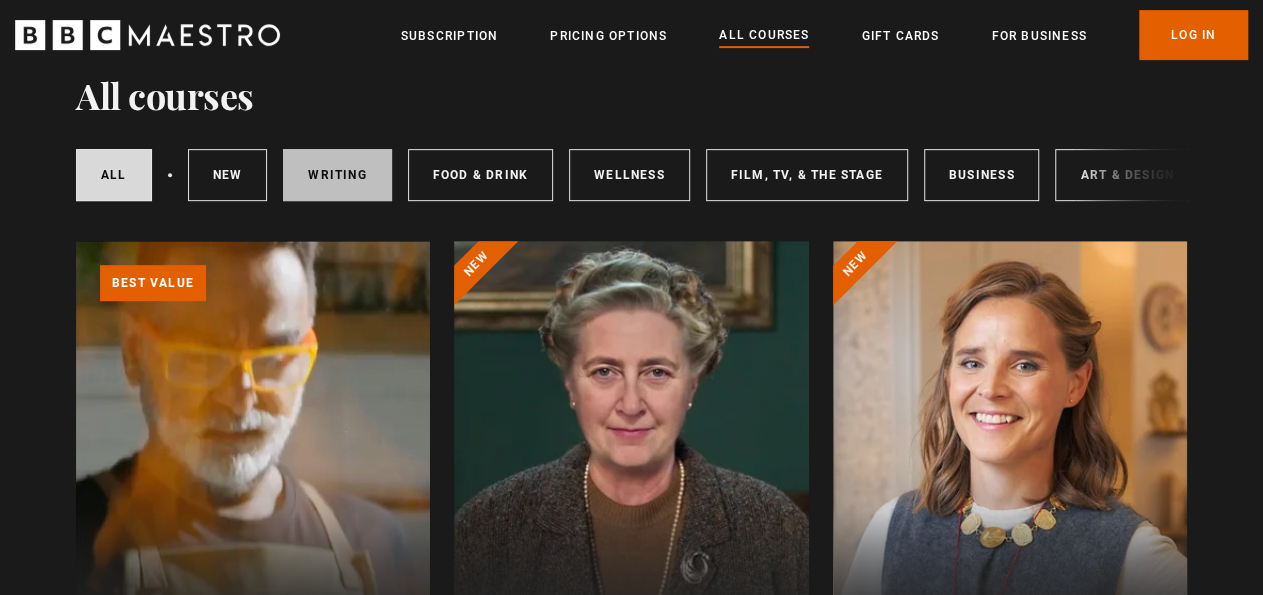 click on "Writing" at bounding box center [337, 175] 